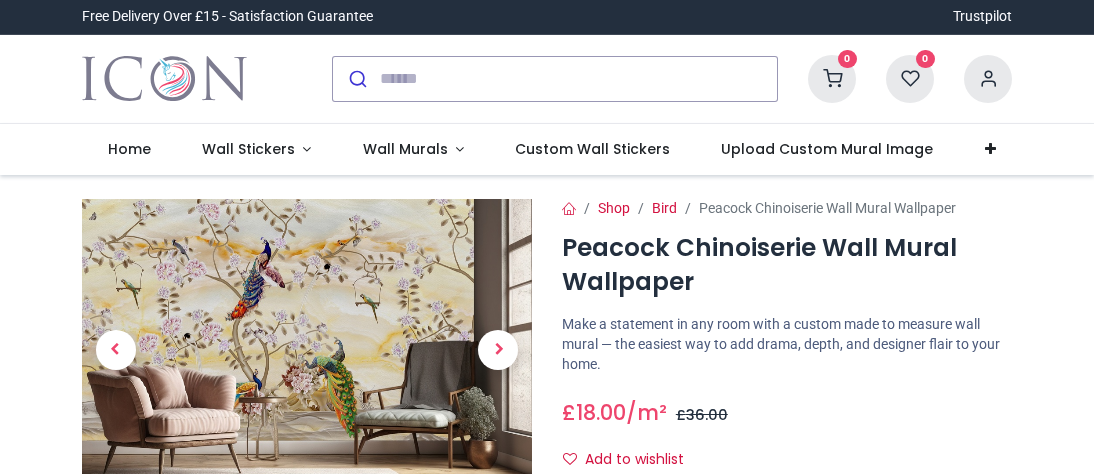 scroll, scrollTop: 0, scrollLeft: 0, axis: both 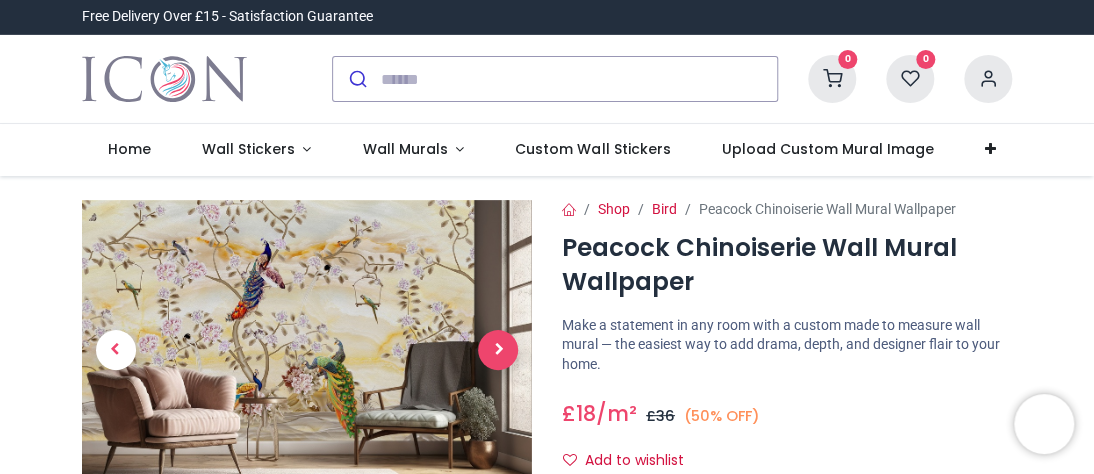 click at bounding box center [498, 350] 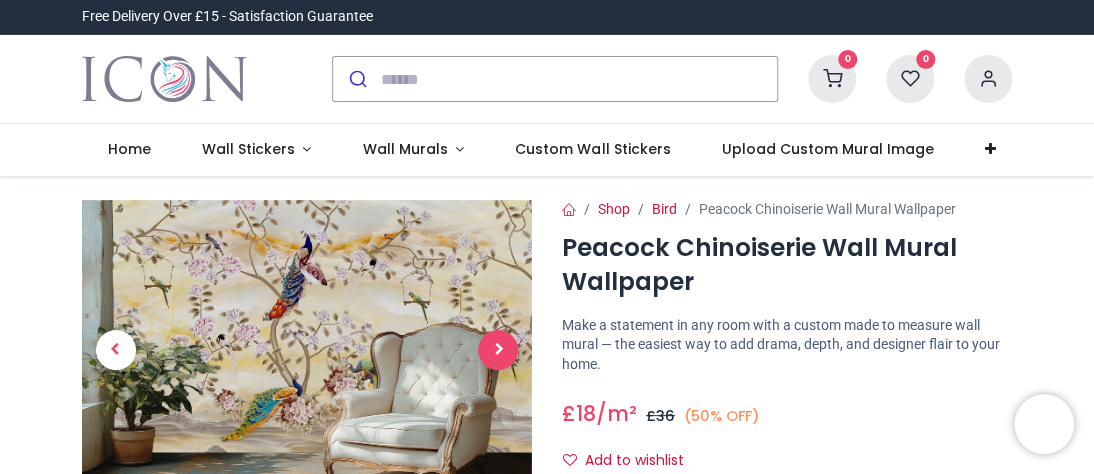 click at bounding box center (498, 350) 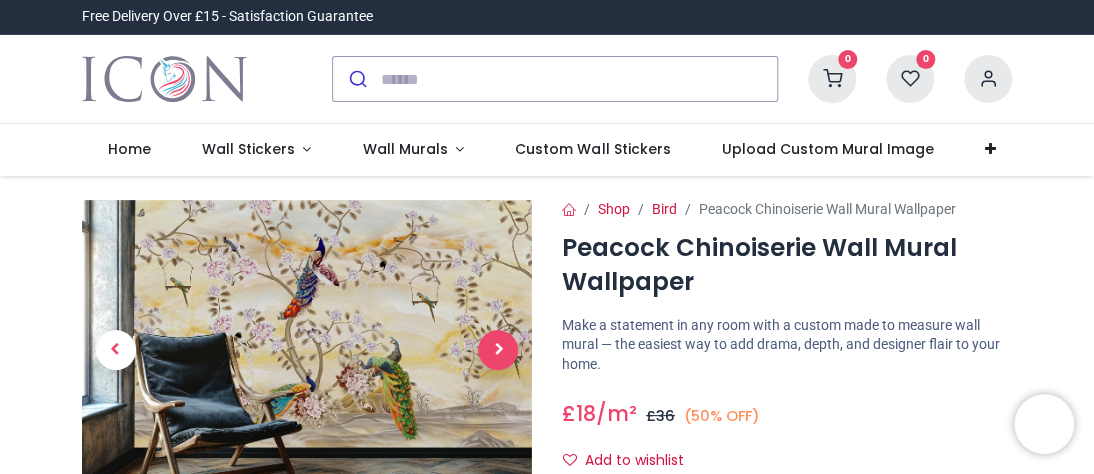 click at bounding box center (499, 350) 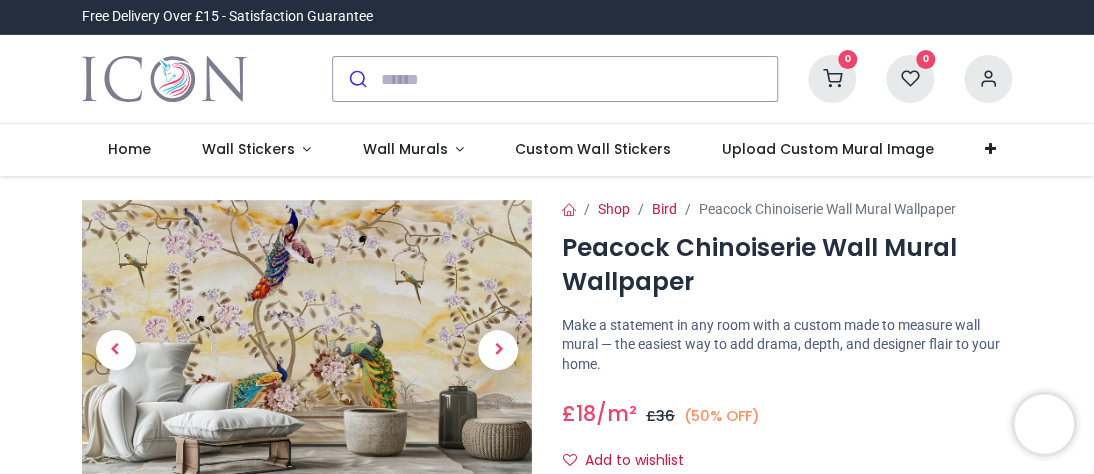 click at bounding box center (499, 350) 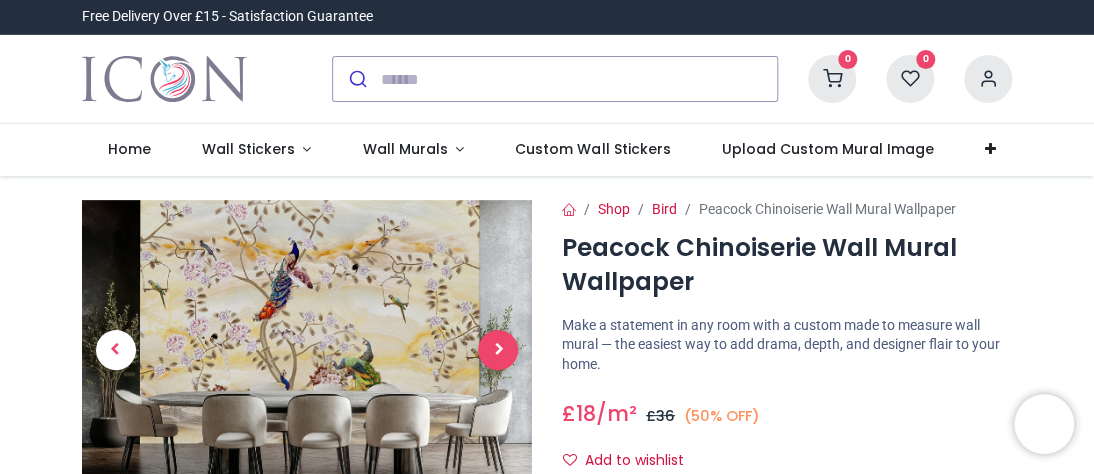 click at bounding box center [498, 350] 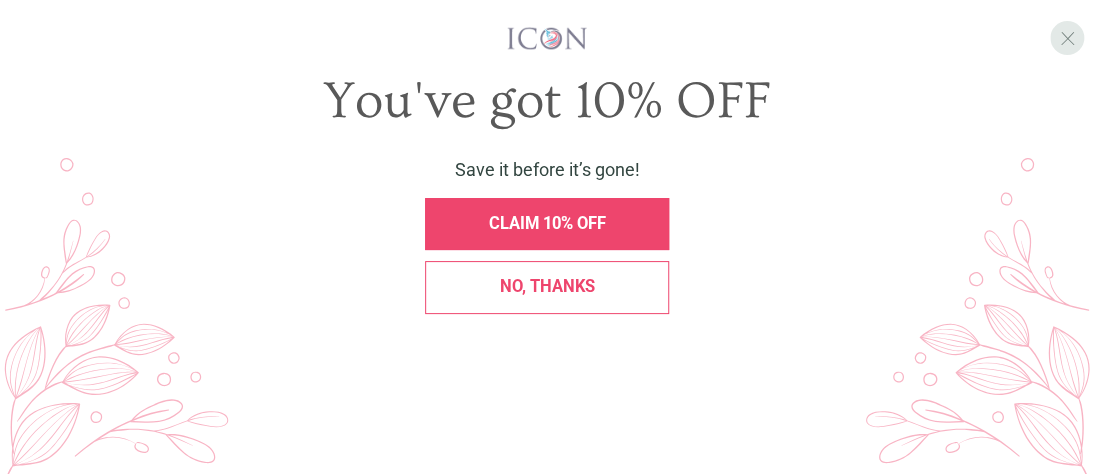 click on "X" at bounding box center (1067, 38) 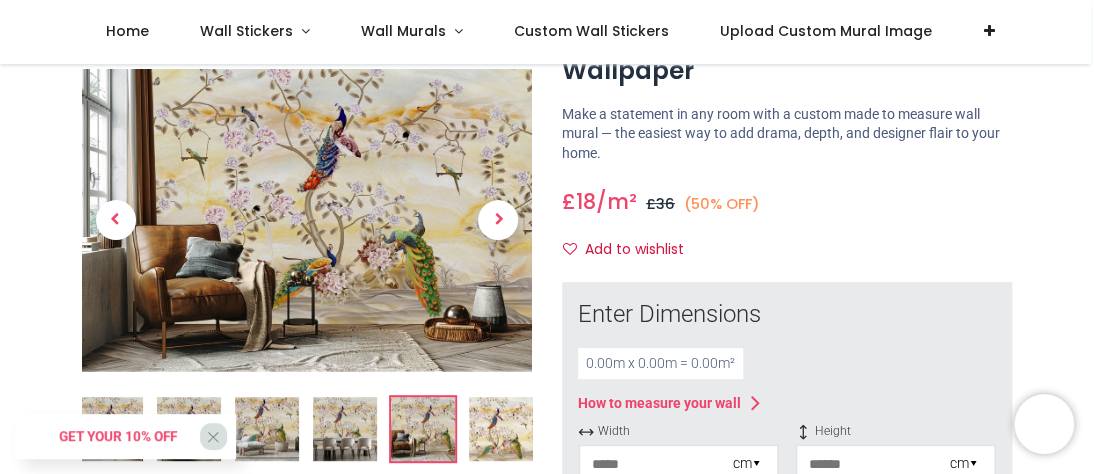 scroll, scrollTop: 200, scrollLeft: 0, axis: vertical 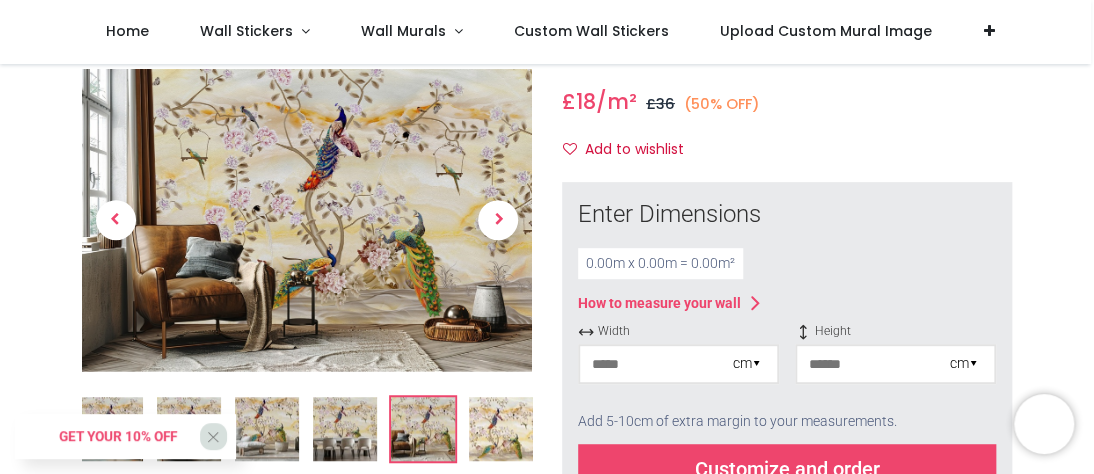 click at bounding box center (656, 364) 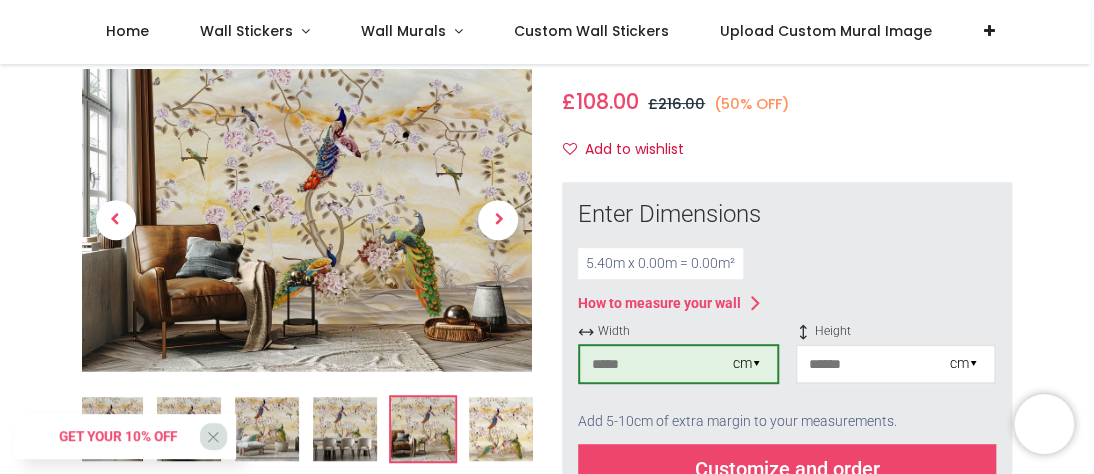 type on "***" 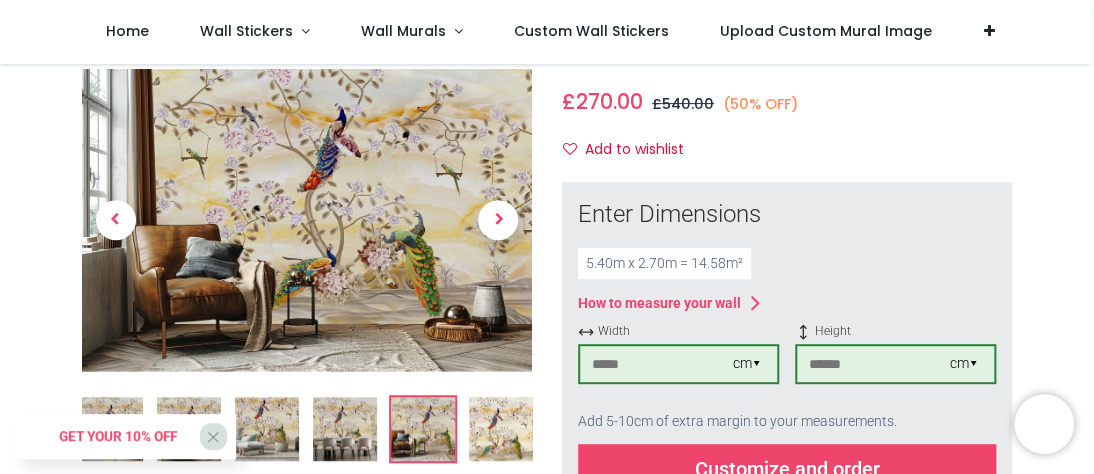 click on "***" at bounding box center [873, 364] 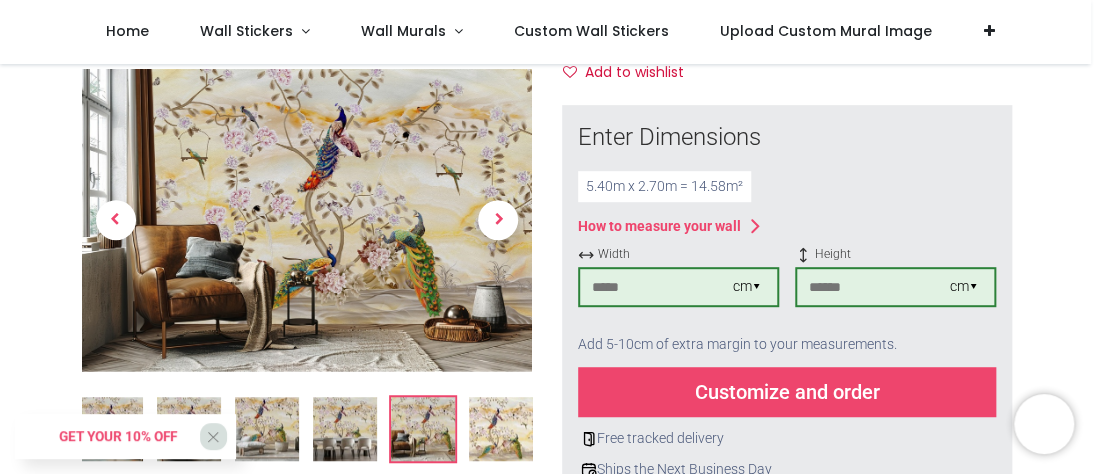 scroll, scrollTop: 400, scrollLeft: 0, axis: vertical 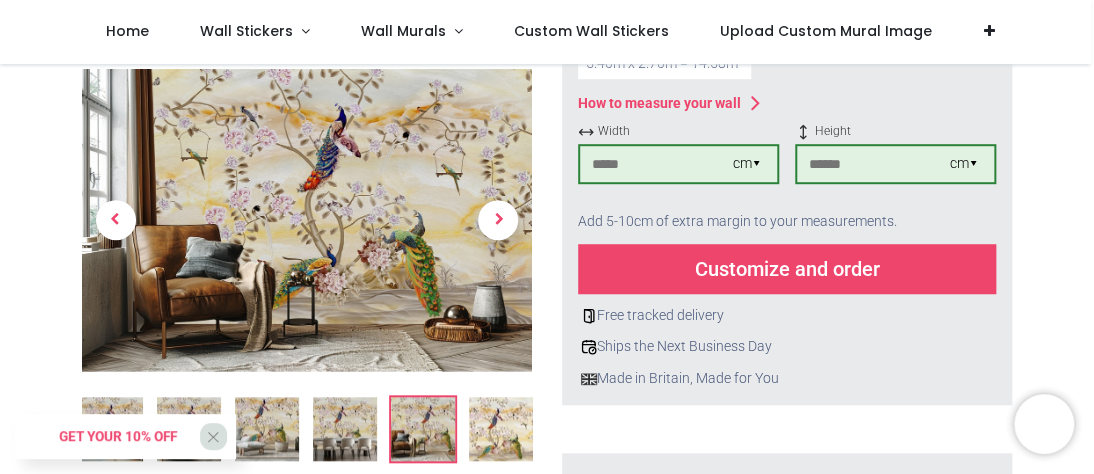 type on "***" 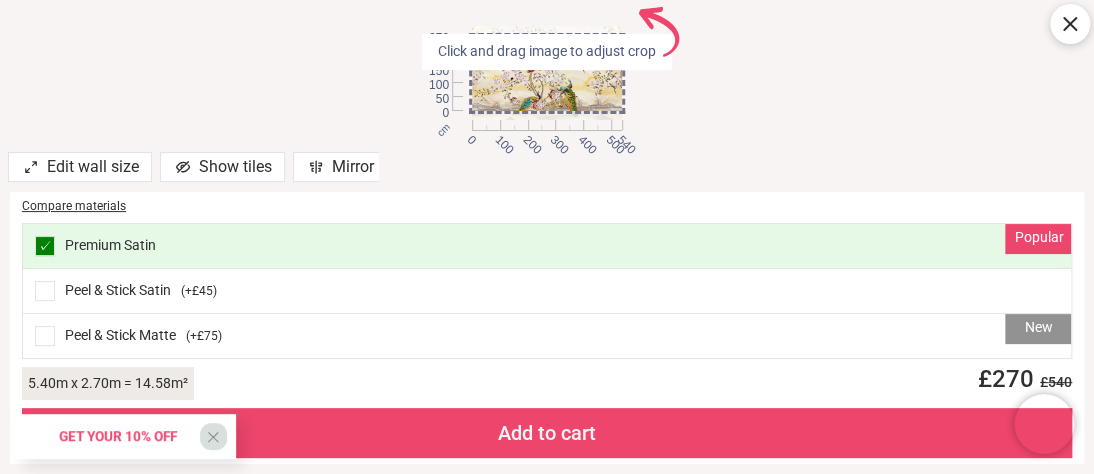 click at bounding box center (547, 73) 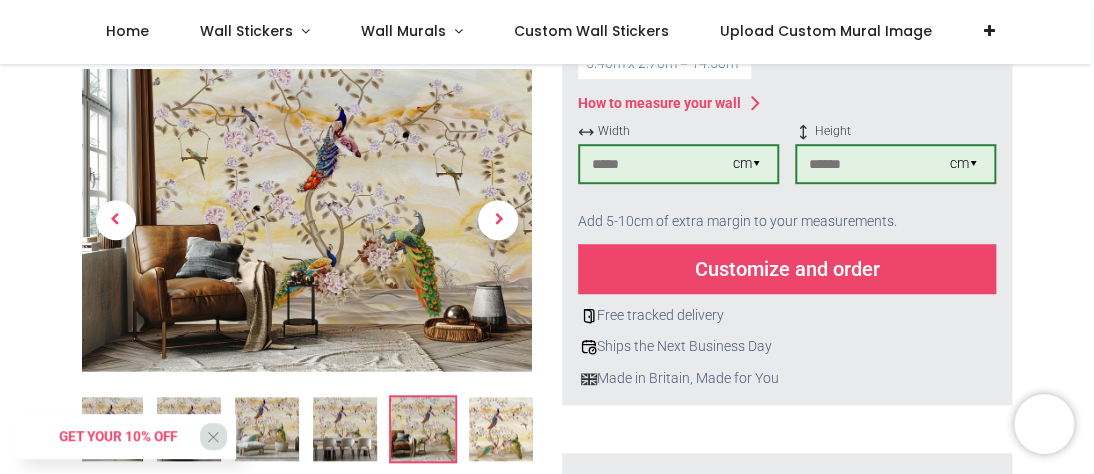 click on "Customize and order" at bounding box center [787, 269] 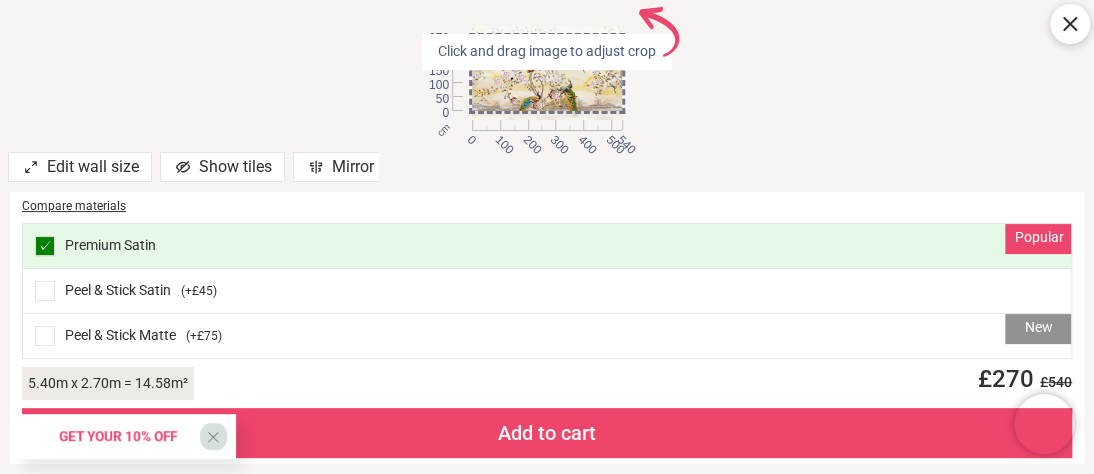 click at bounding box center (547, 73) 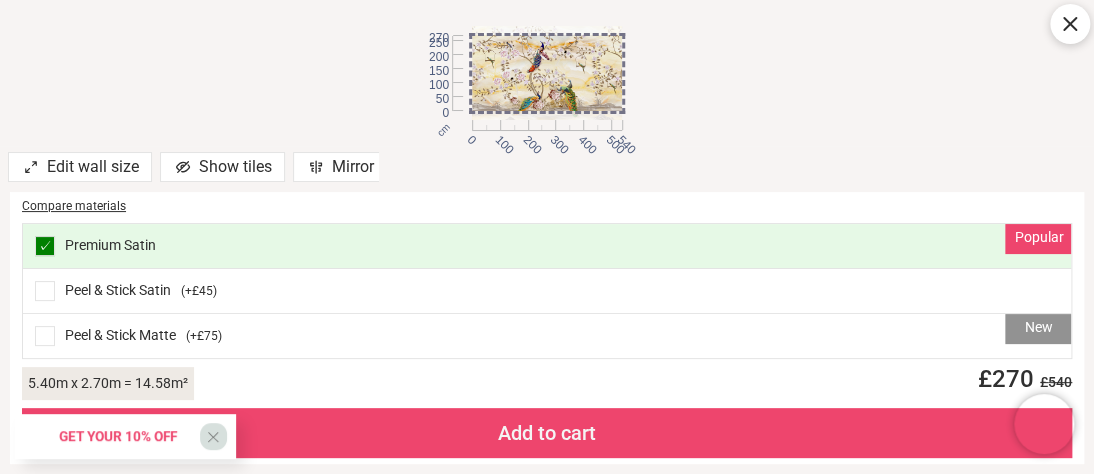 click at bounding box center (547, 73) 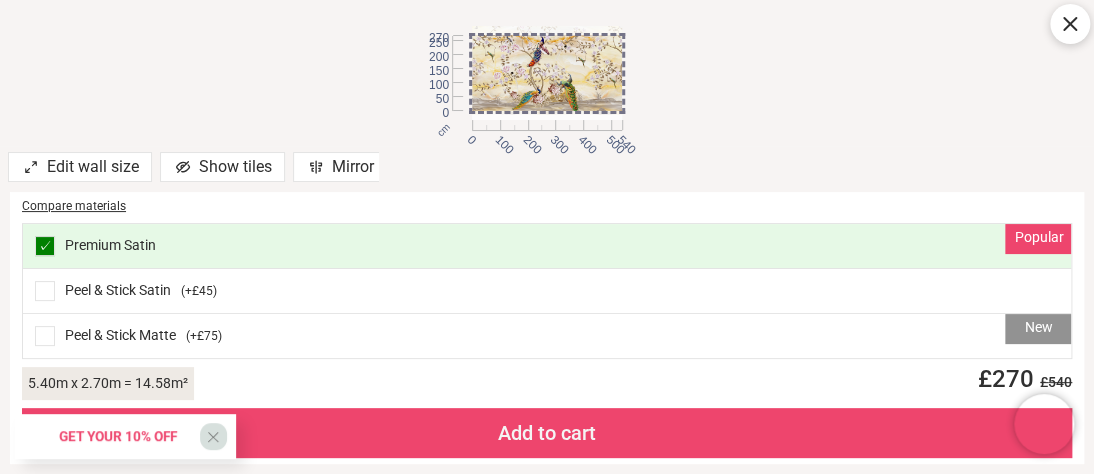 drag, startPoint x: 538, startPoint y: 73, endPoint x: 536, endPoint y: 136, distance: 63.03174 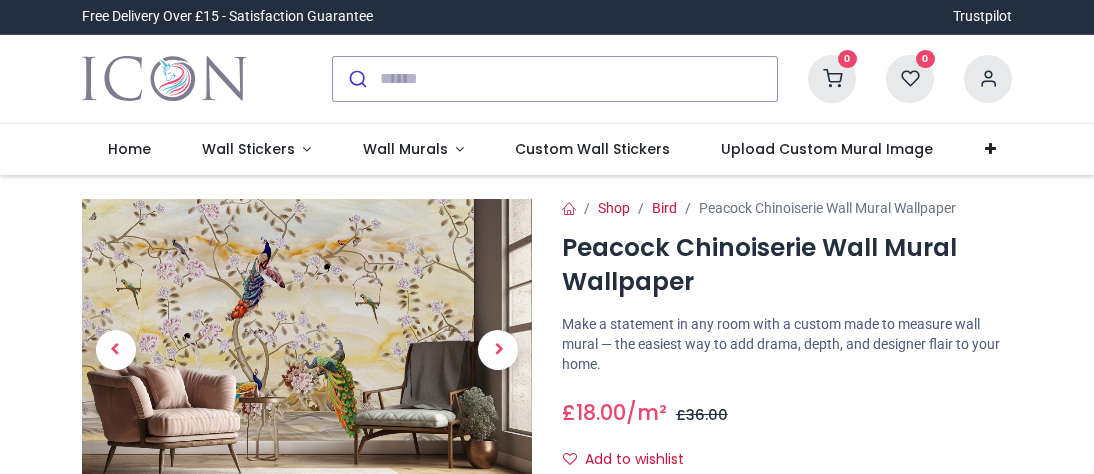 scroll, scrollTop: 0, scrollLeft: 0, axis: both 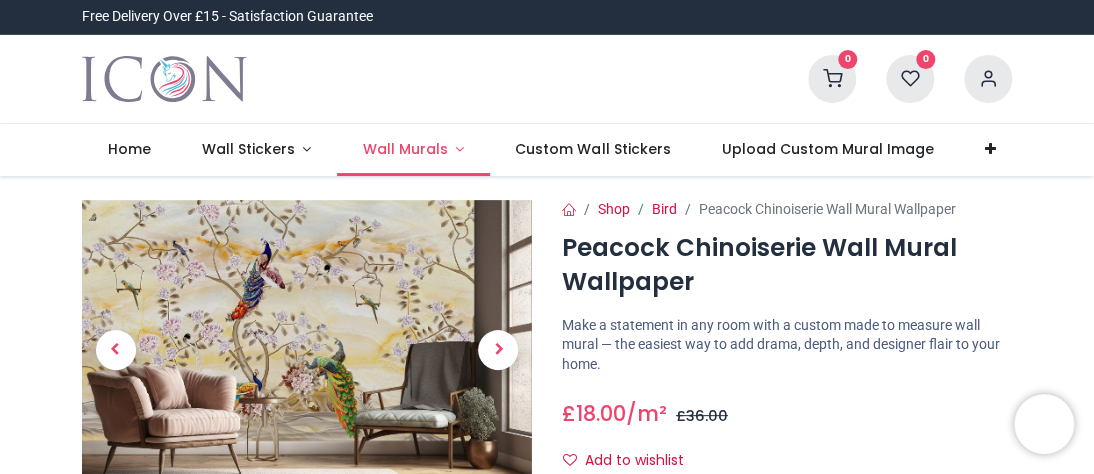 click on "Wall Murals" at bounding box center (405, 149) 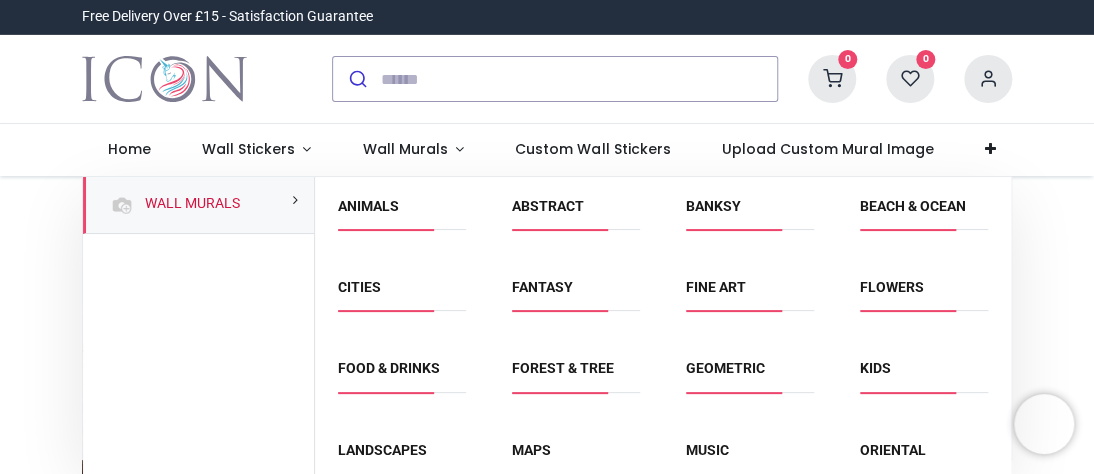 scroll, scrollTop: 100, scrollLeft: 0, axis: vertical 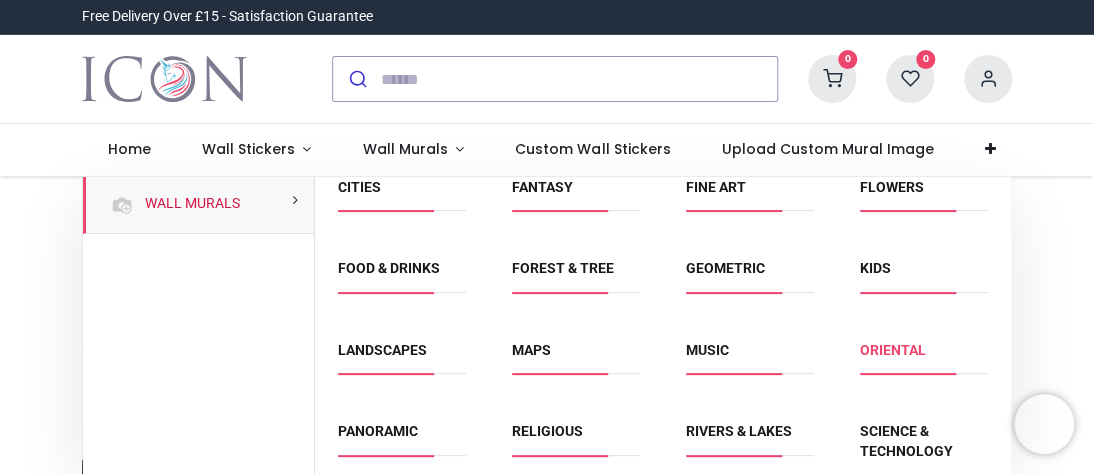 click on "Oriental" at bounding box center (893, 350) 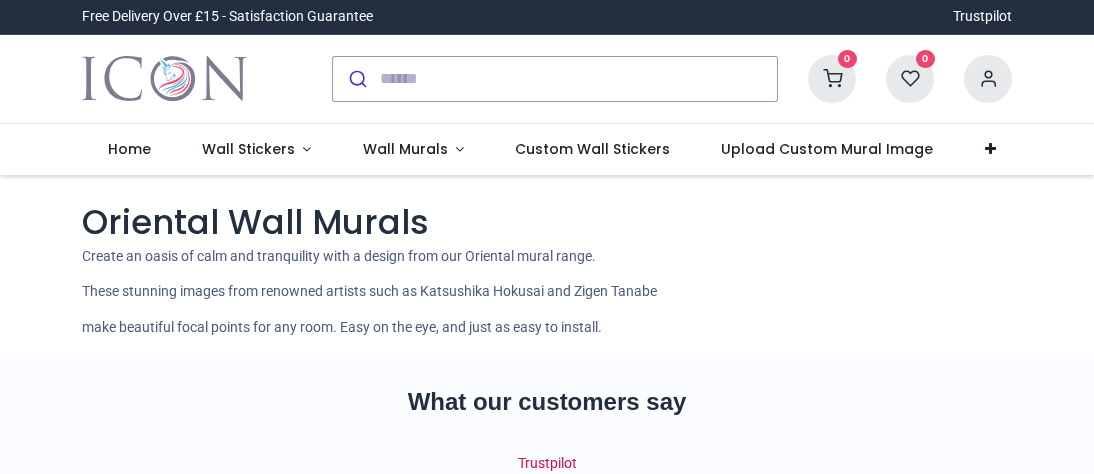scroll, scrollTop: 0, scrollLeft: 0, axis: both 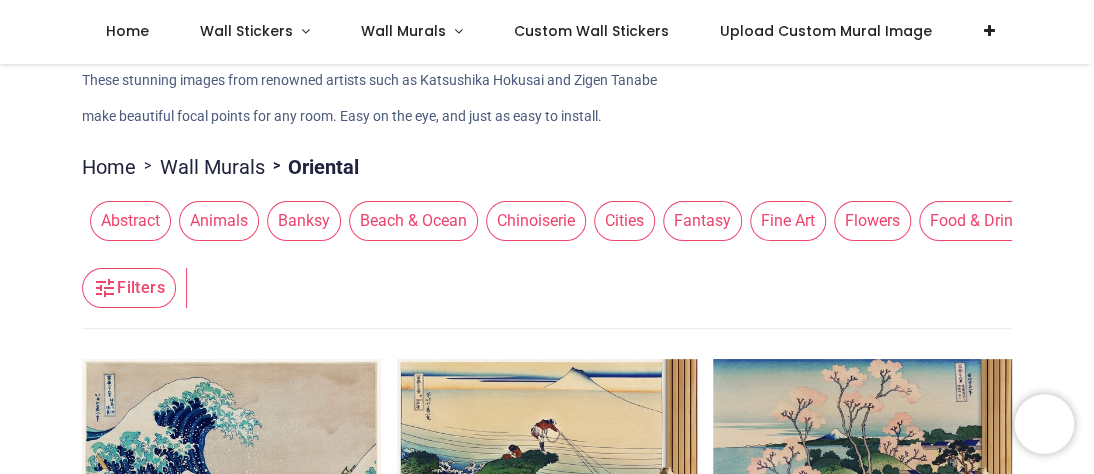 click on "Chinoiserie" at bounding box center (536, 221) 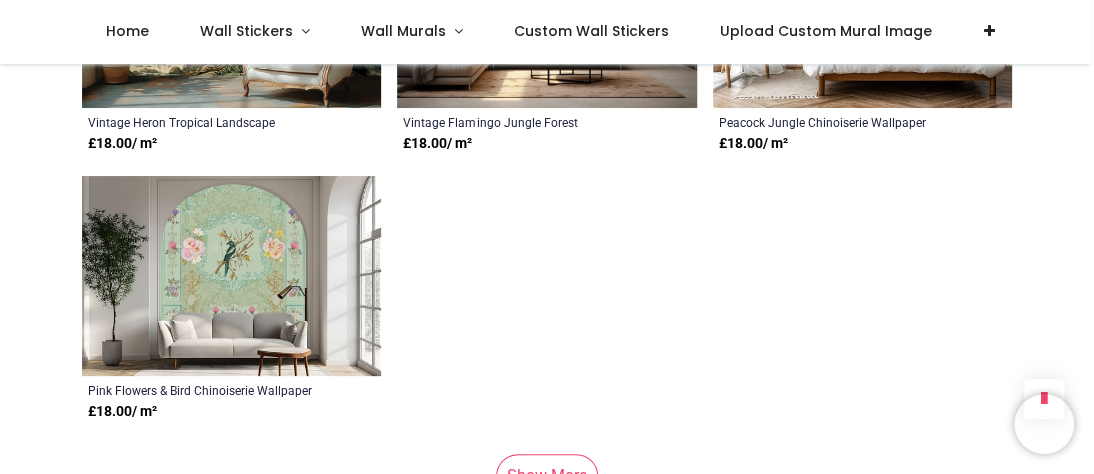 scroll, scrollTop: 2800, scrollLeft: 0, axis: vertical 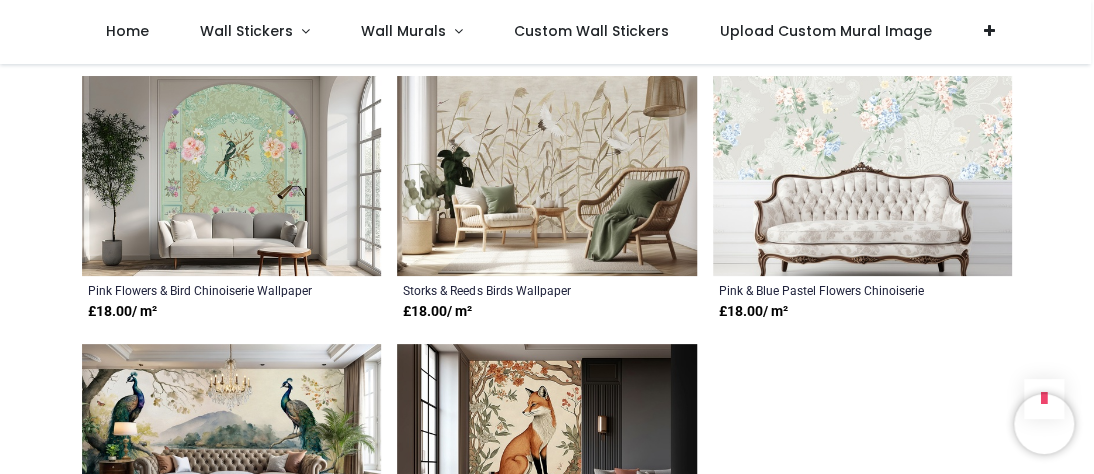 click at bounding box center (231, 176) 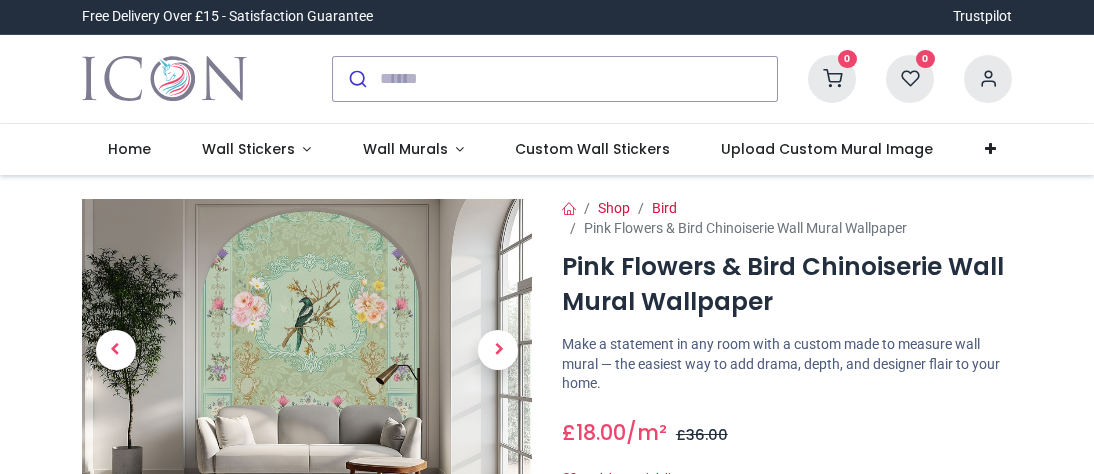 scroll, scrollTop: 0, scrollLeft: 0, axis: both 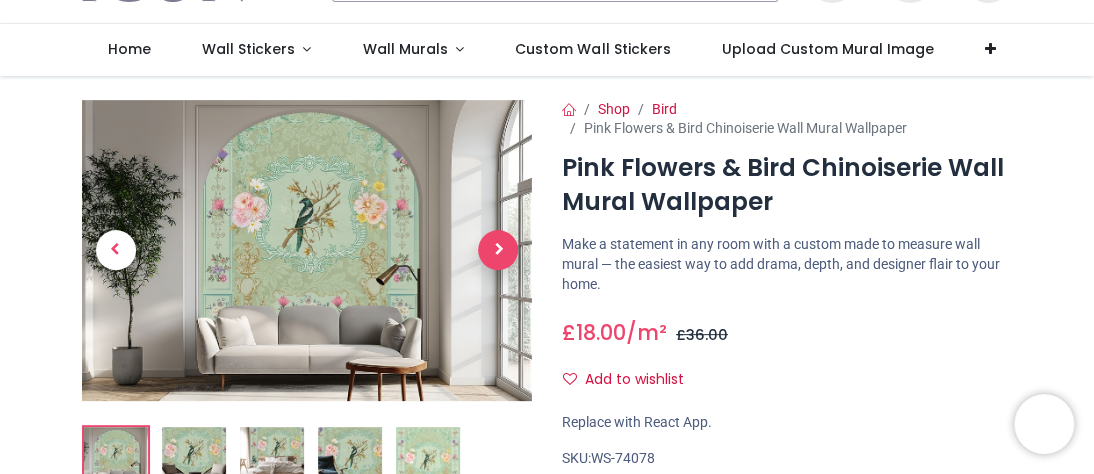 click at bounding box center [498, 250] 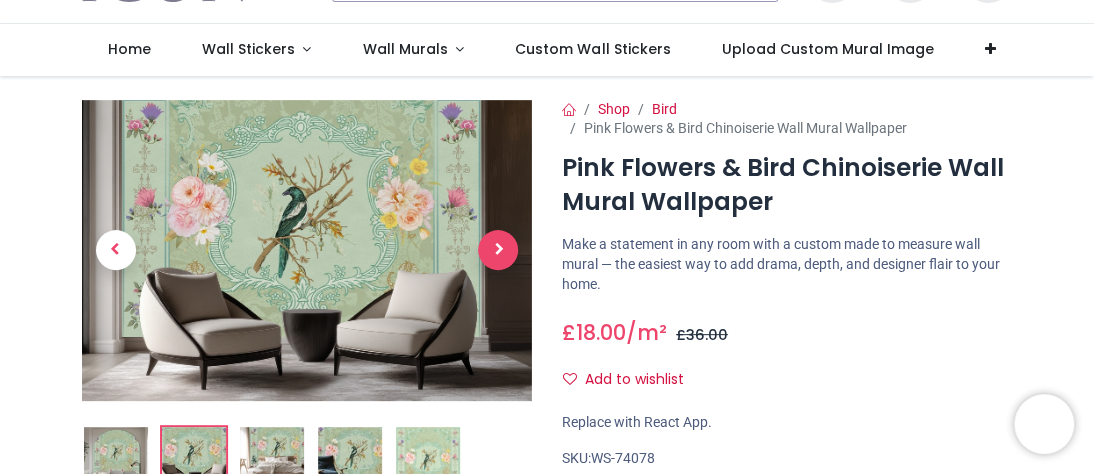 scroll, scrollTop: 100, scrollLeft: 0, axis: vertical 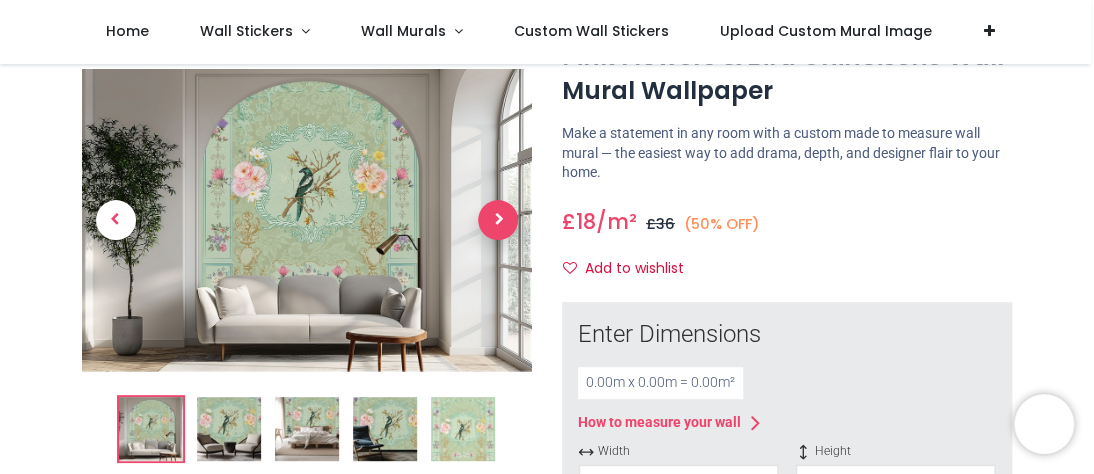 click at bounding box center (498, 220) 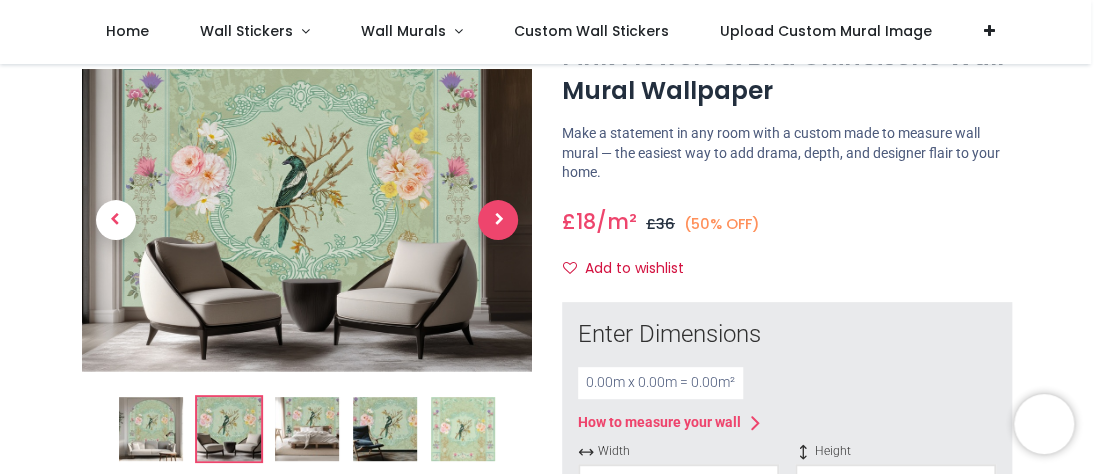 click at bounding box center [498, 220] 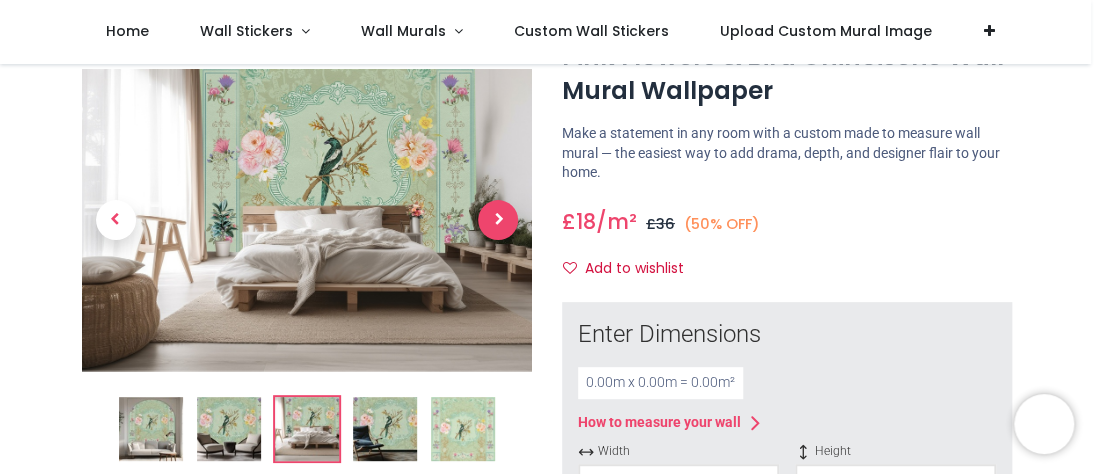 click at bounding box center [498, 220] 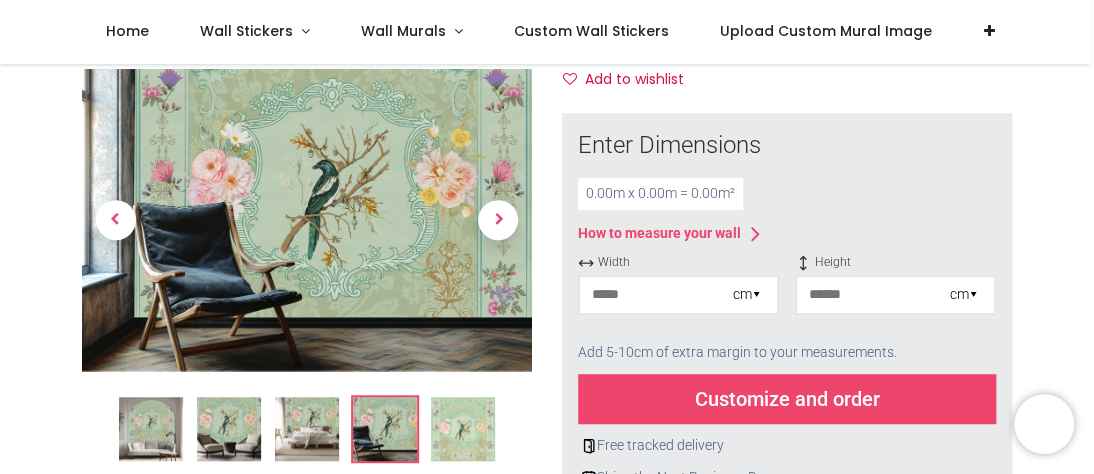 scroll, scrollTop: 300, scrollLeft: 0, axis: vertical 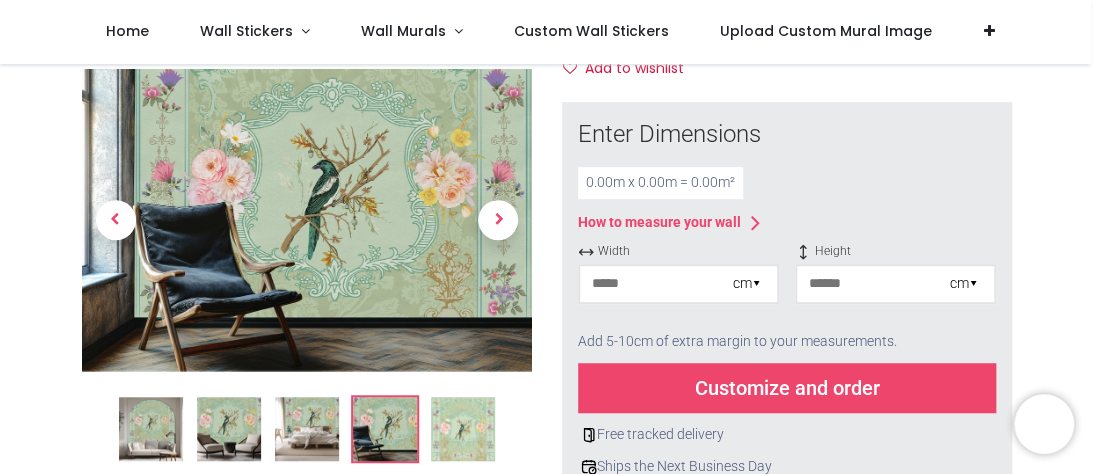 click at bounding box center [656, 284] 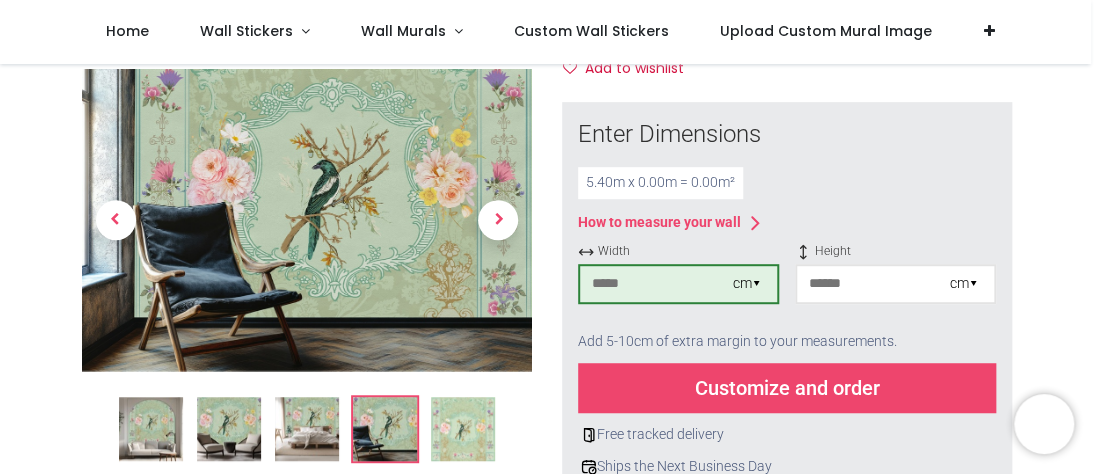 type on "***" 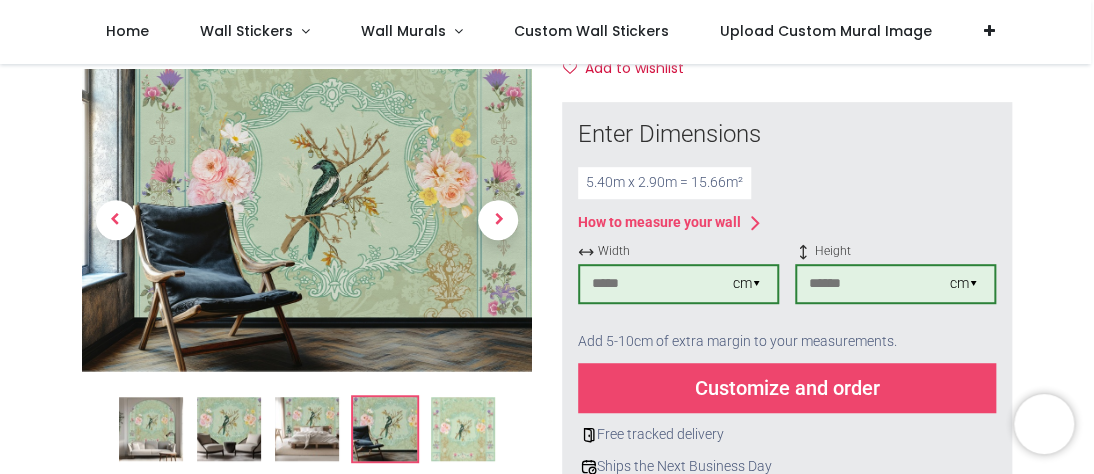 type on "***" 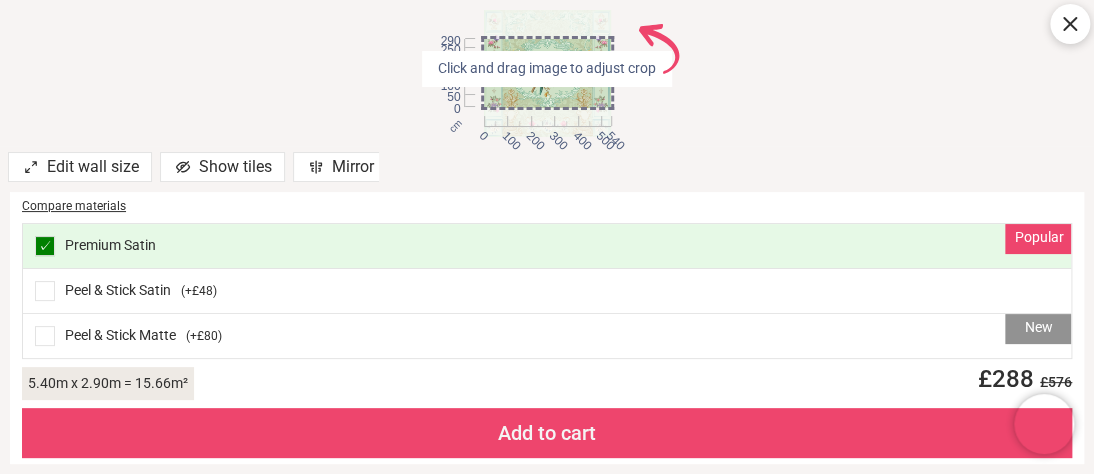 click at bounding box center [547, 73] 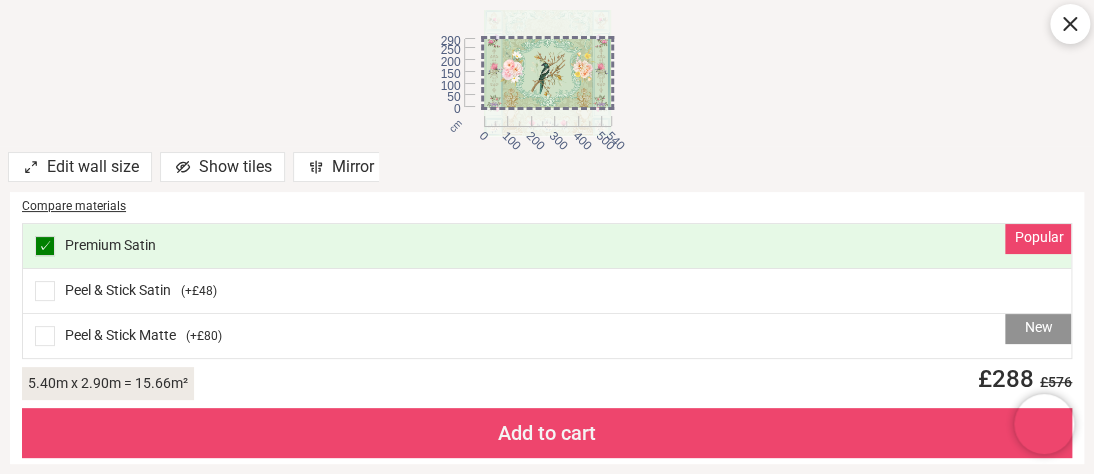 drag, startPoint x: 532, startPoint y: 73, endPoint x: 544, endPoint y: 72, distance: 12.0415945 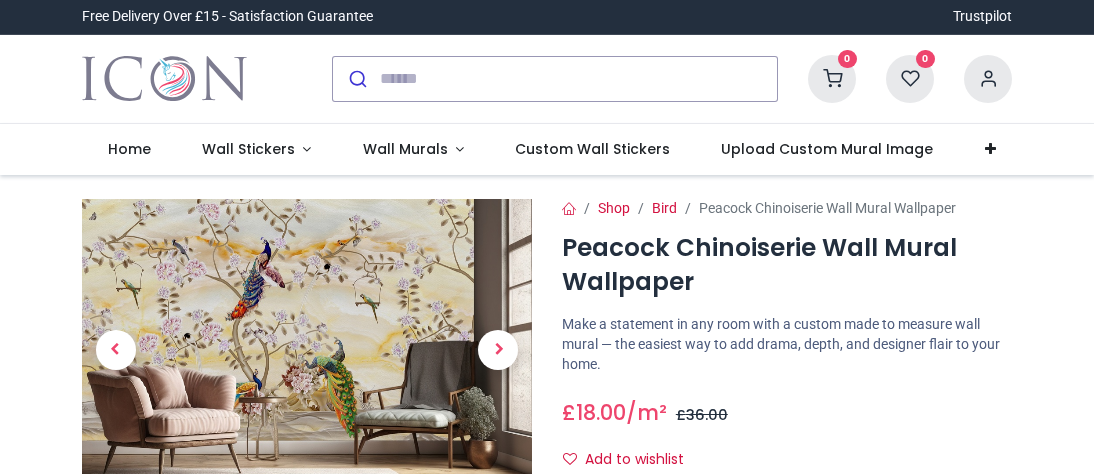 scroll, scrollTop: 0, scrollLeft: 0, axis: both 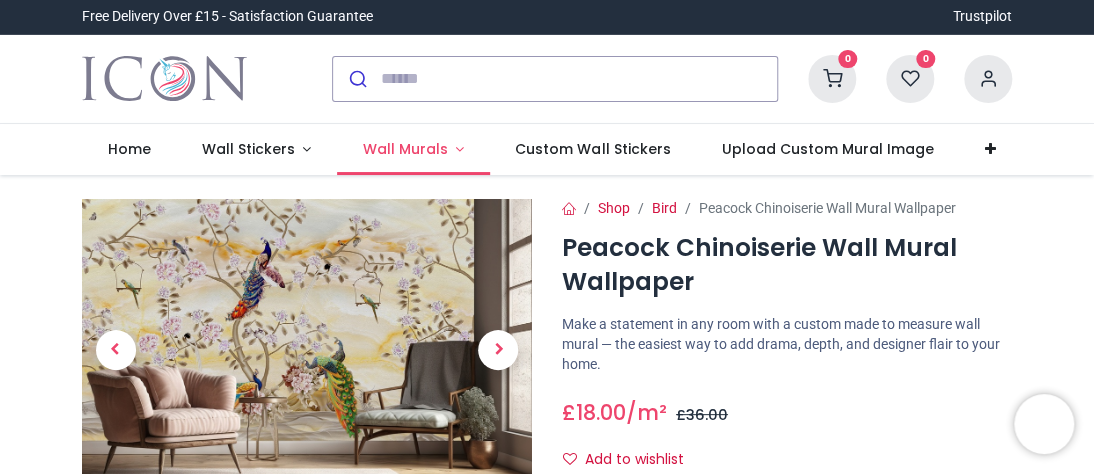 click on "Wall Murals" at bounding box center [405, 149] 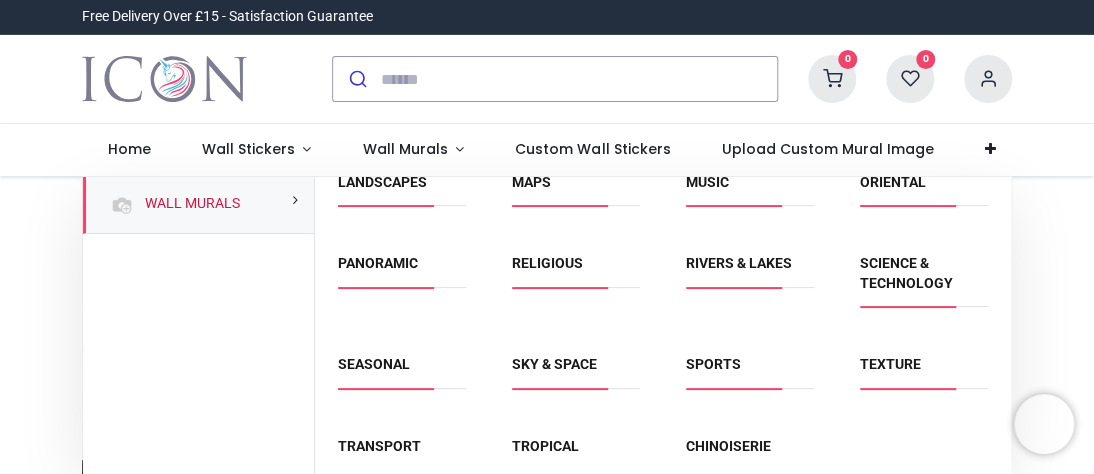 scroll, scrollTop: 300, scrollLeft: 0, axis: vertical 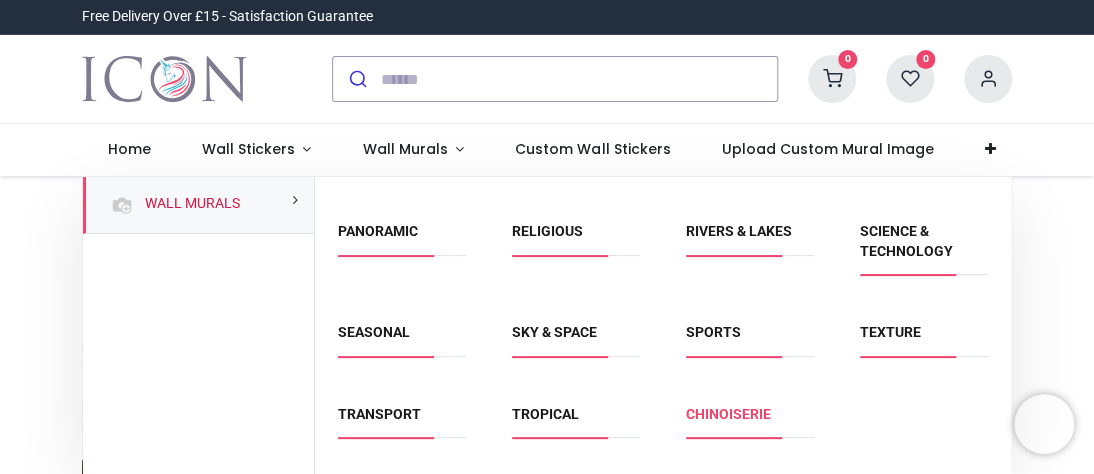 click on "Chinoiserie" at bounding box center (728, 414) 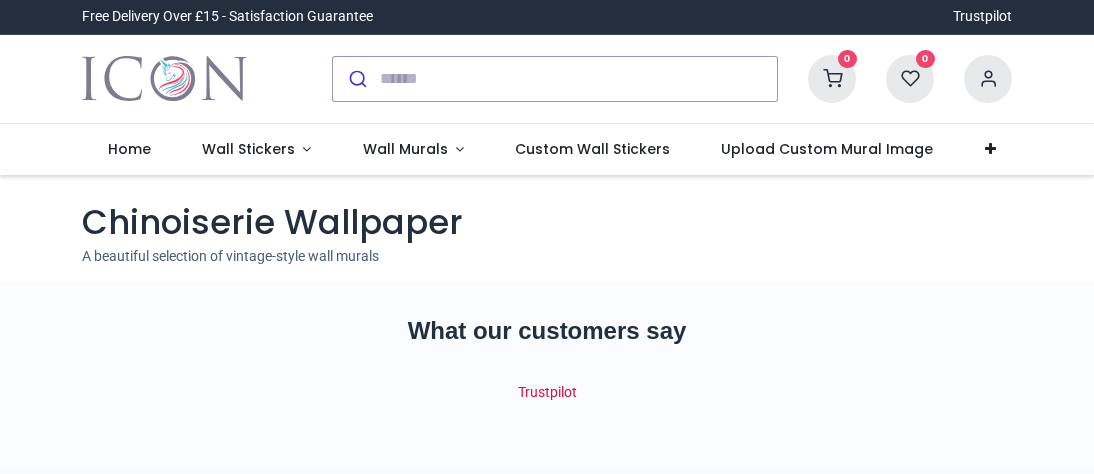 scroll, scrollTop: 0, scrollLeft: 0, axis: both 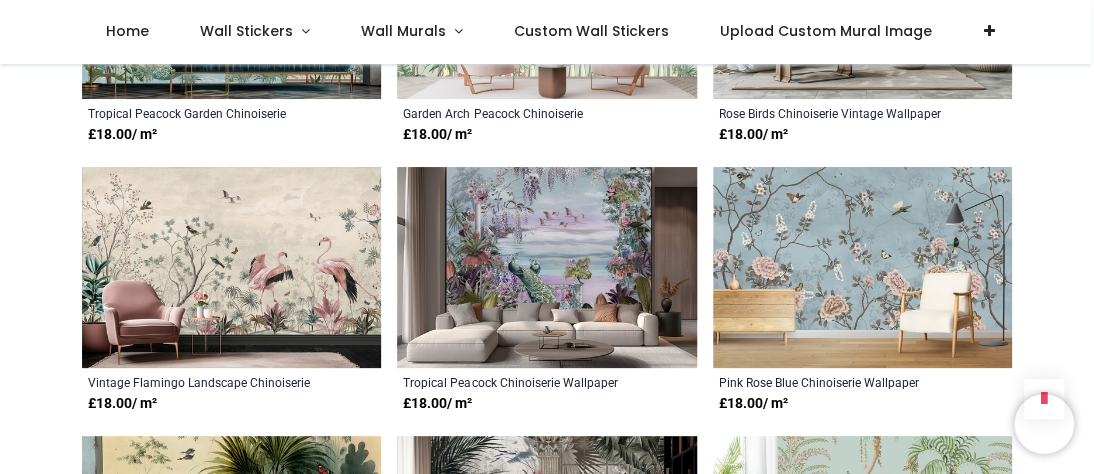 click at bounding box center [862, 267] 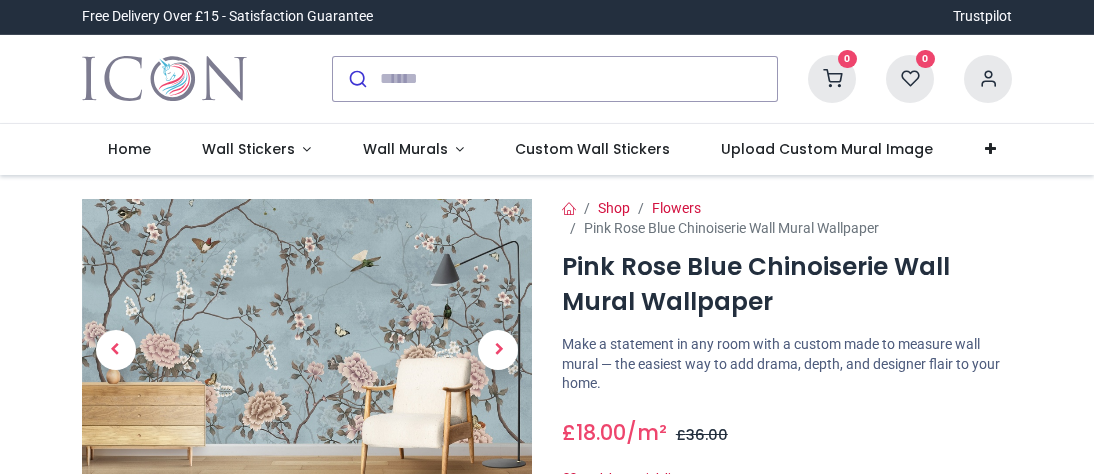 scroll, scrollTop: 0, scrollLeft: 0, axis: both 